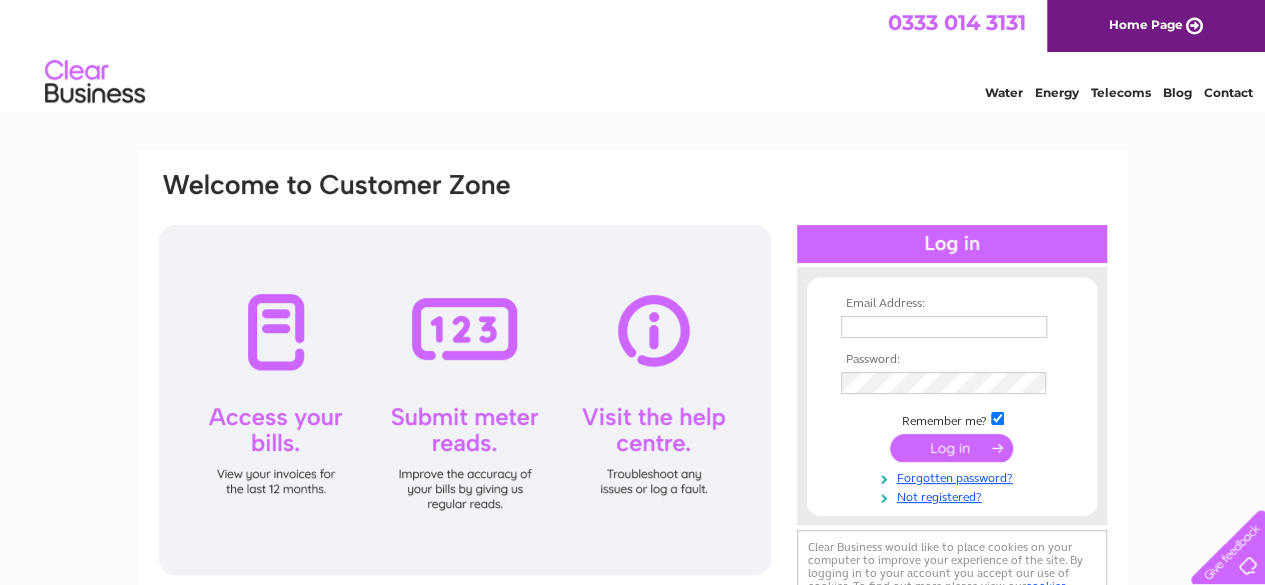 scroll, scrollTop: 0, scrollLeft: 0, axis: both 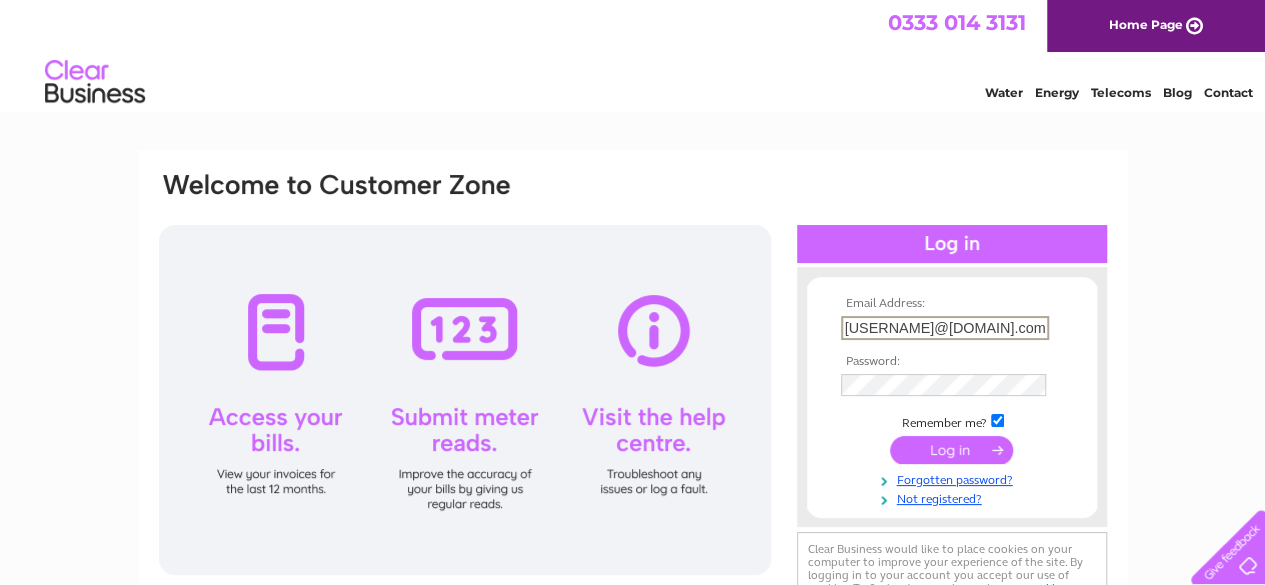 type on "kinziemcpherson1@aol.com" 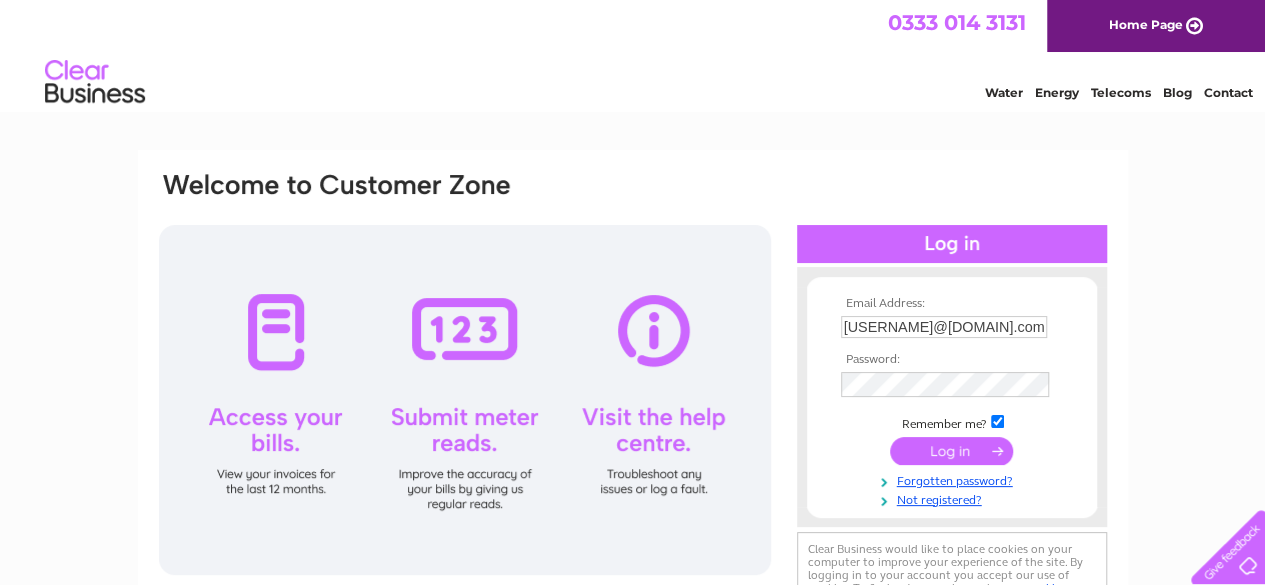 click at bounding box center [951, 451] 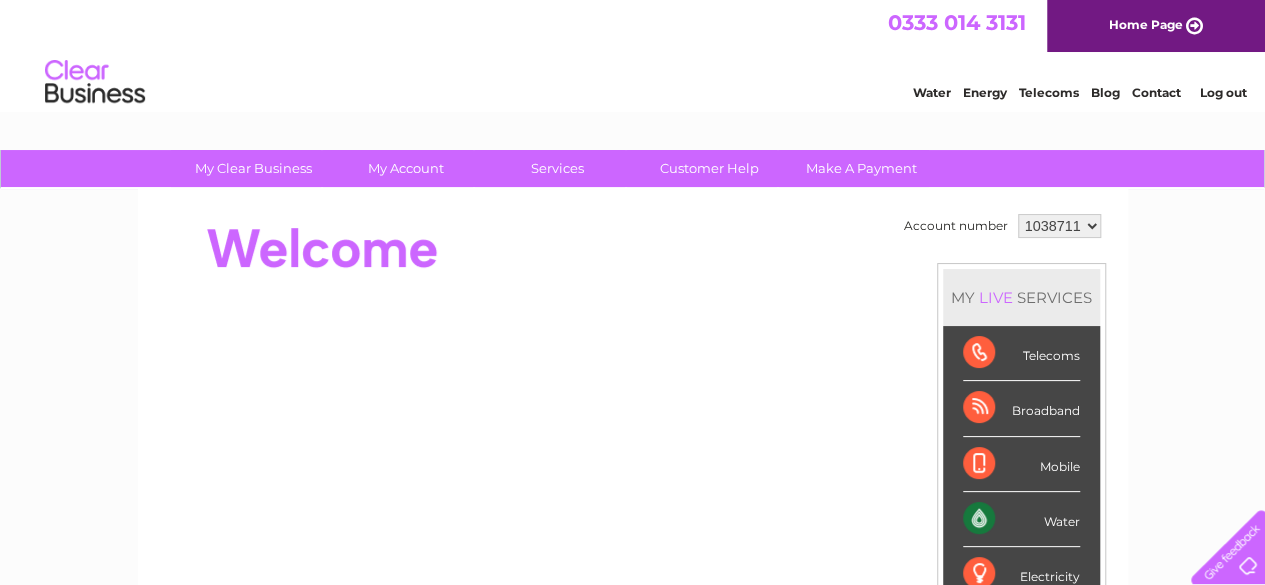 scroll, scrollTop: 0, scrollLeft: 0, axis: both 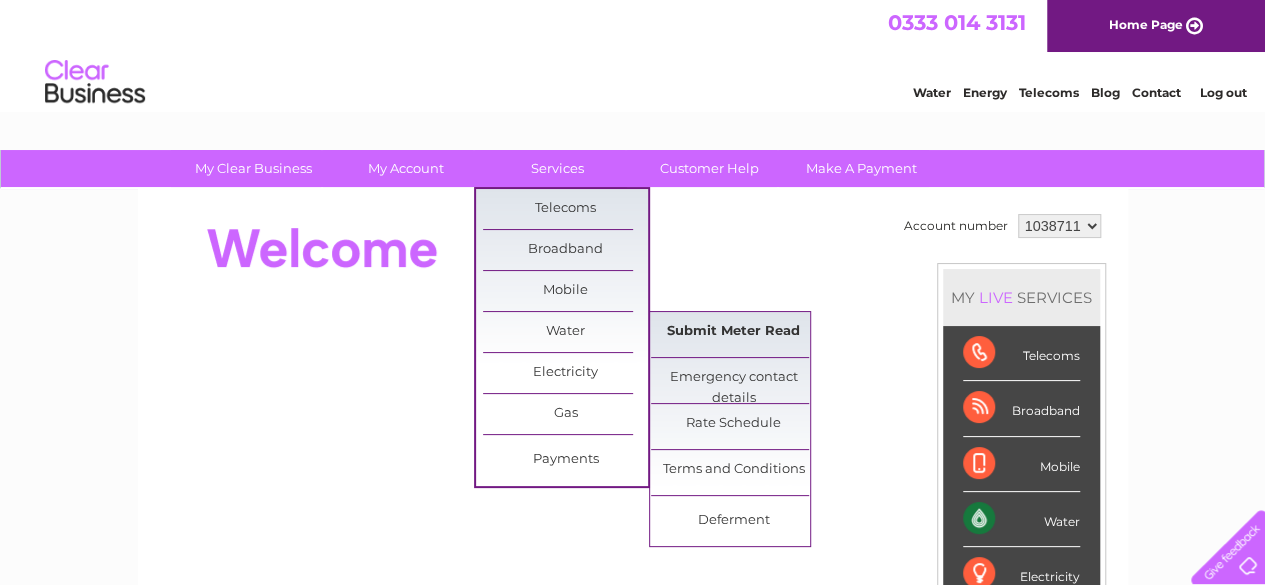 click on "Submit Meter Read" at bounding box center [733, 332] 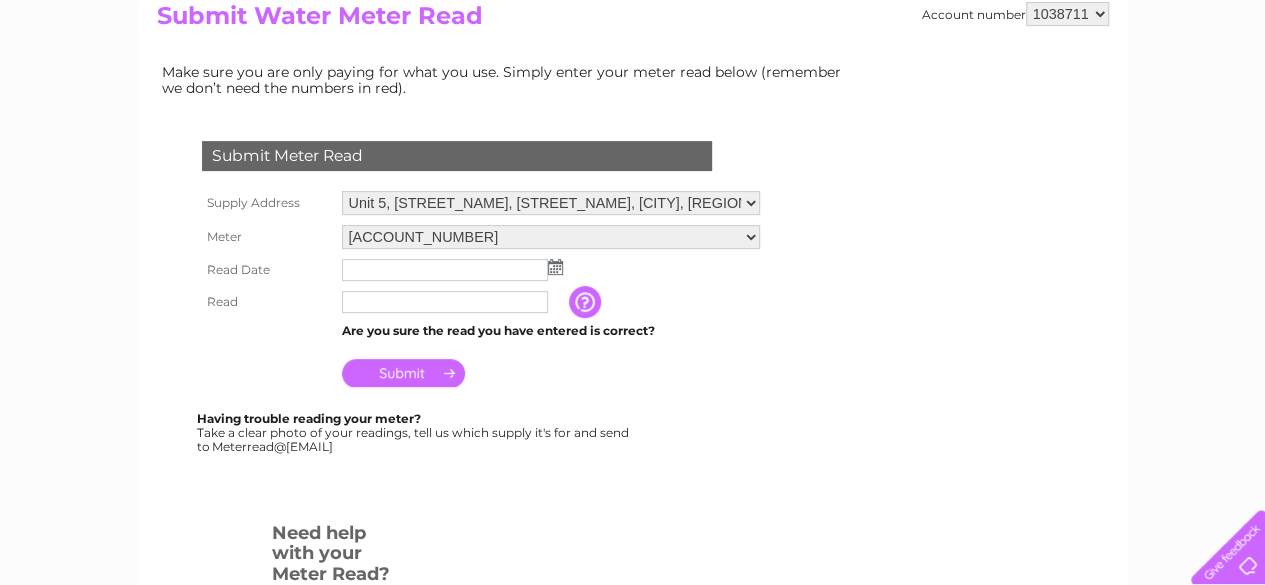 scroll, scrollTop: 246, scrollLeft: 0, axis: vertical 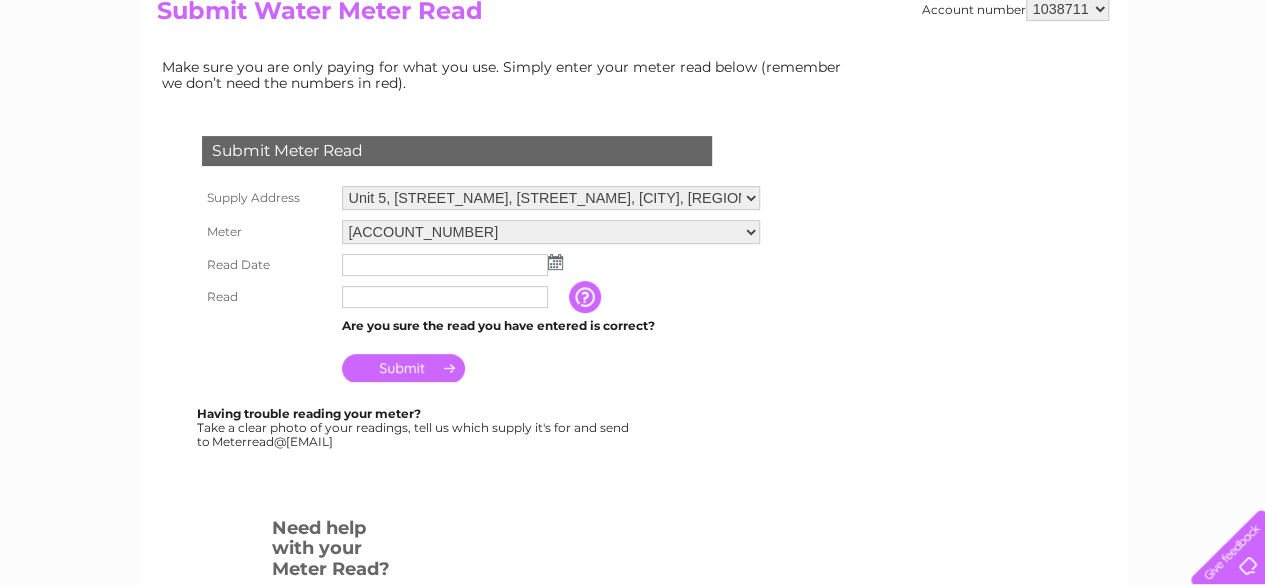 click at bounding box center (445, 265) 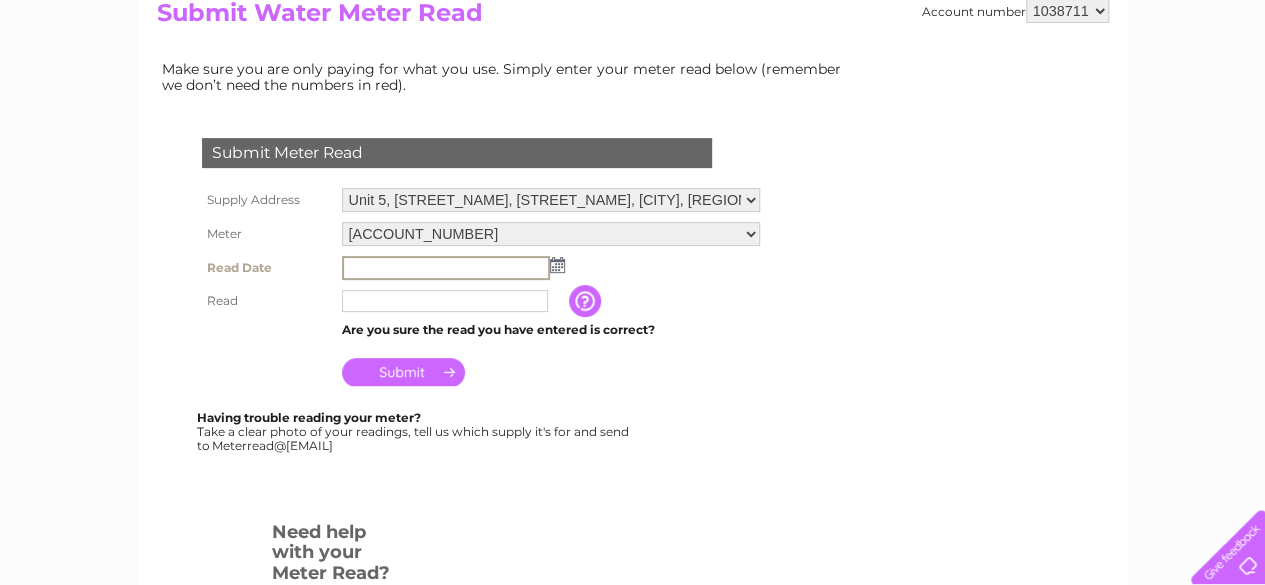 scroll, scrollTop: 244, scrollLeft: 0, axis: vertical 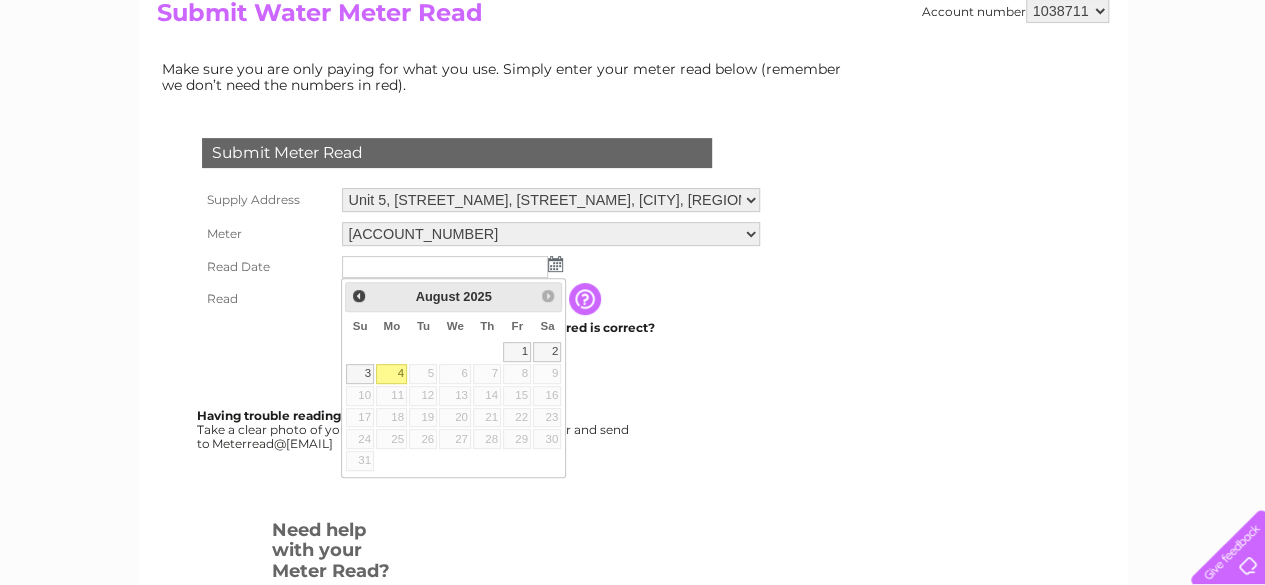 click on "4" at bounding box center [391, 374] 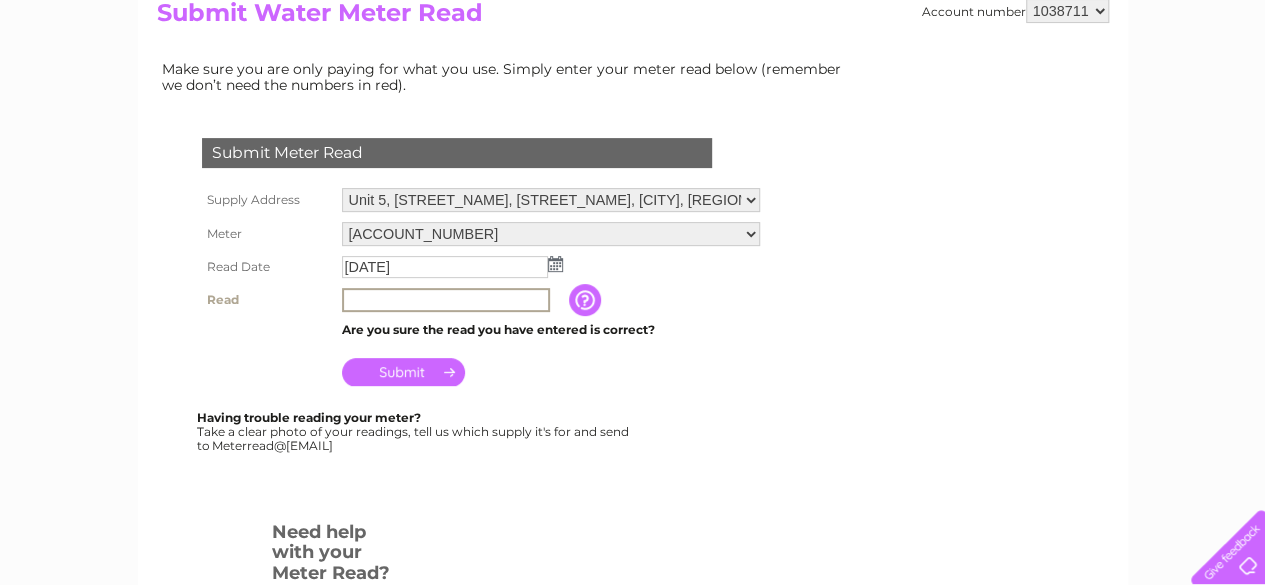 click at bounding box center (446, 300) 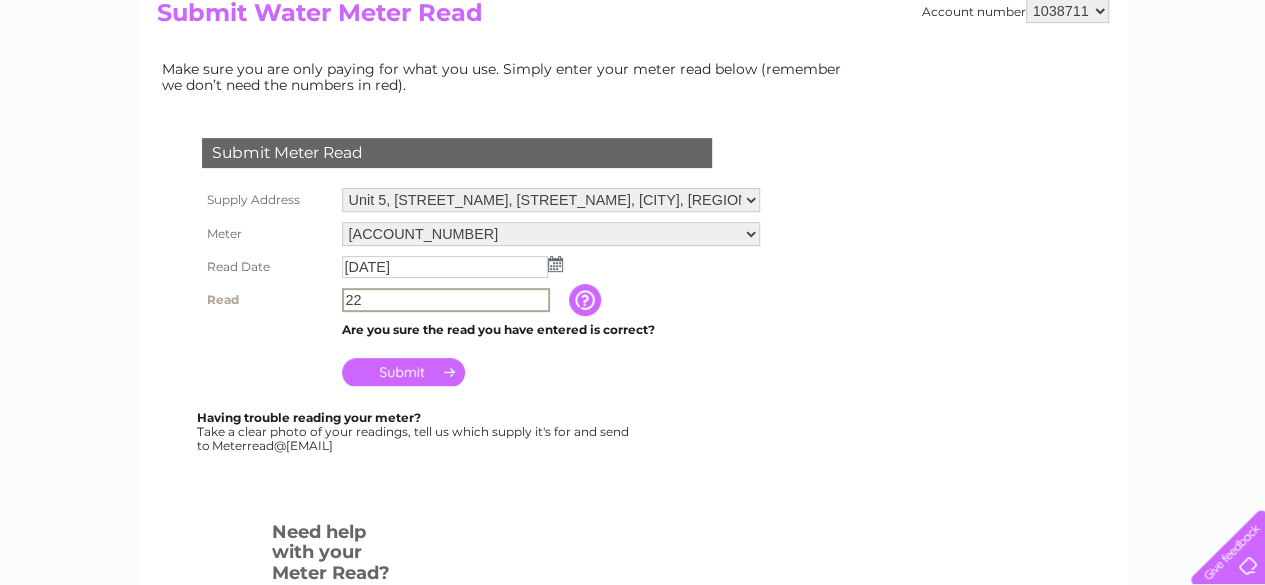 type on "2" 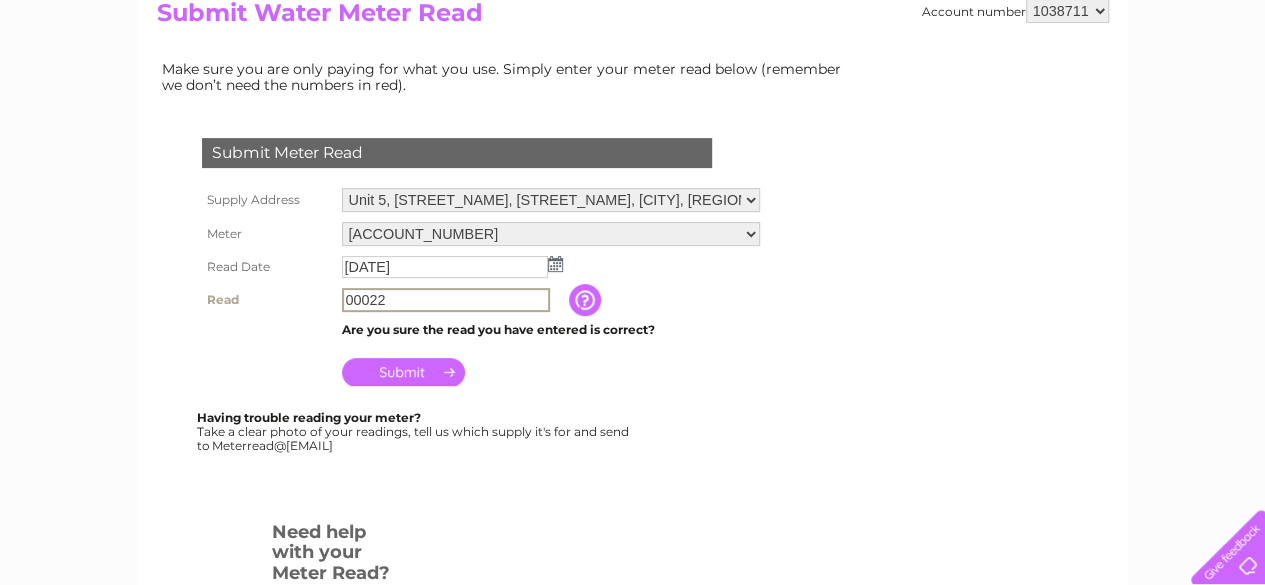 type on "00022" 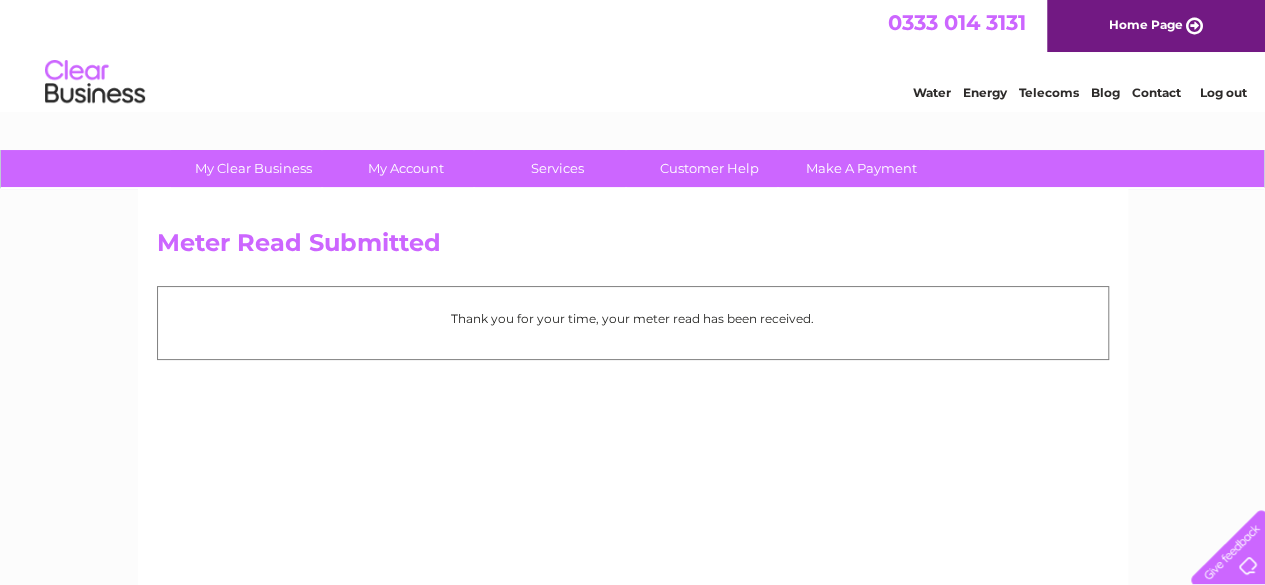 scroll, scrollTop: 0, scrollLeft: 0, axis: both 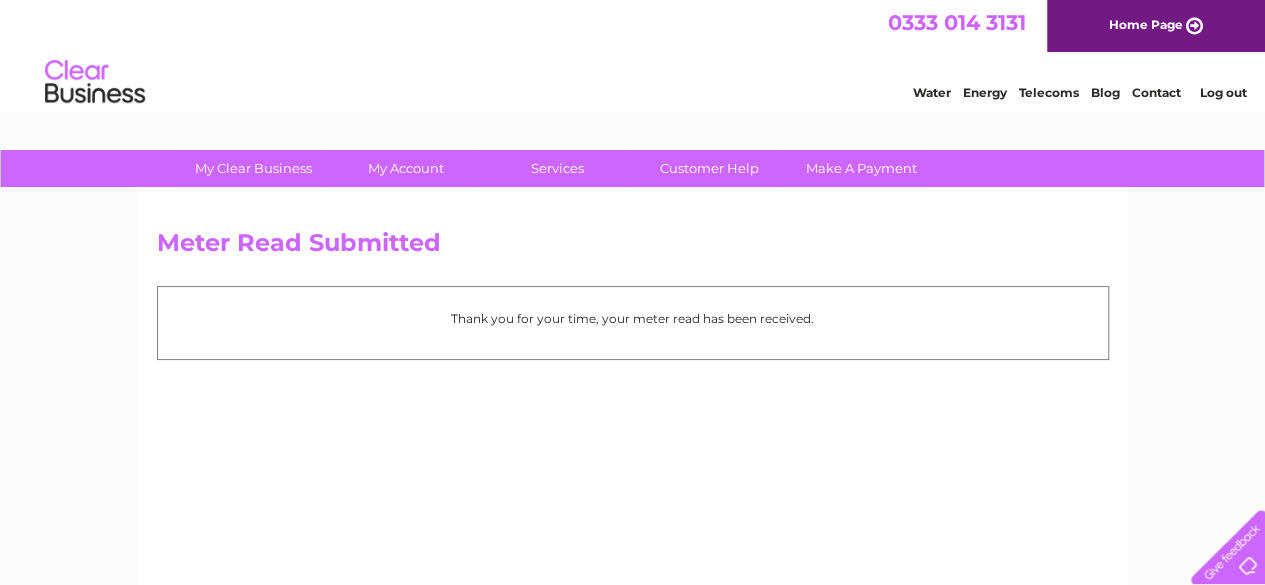 click on "Log out" at bounding box center [1222, 92] 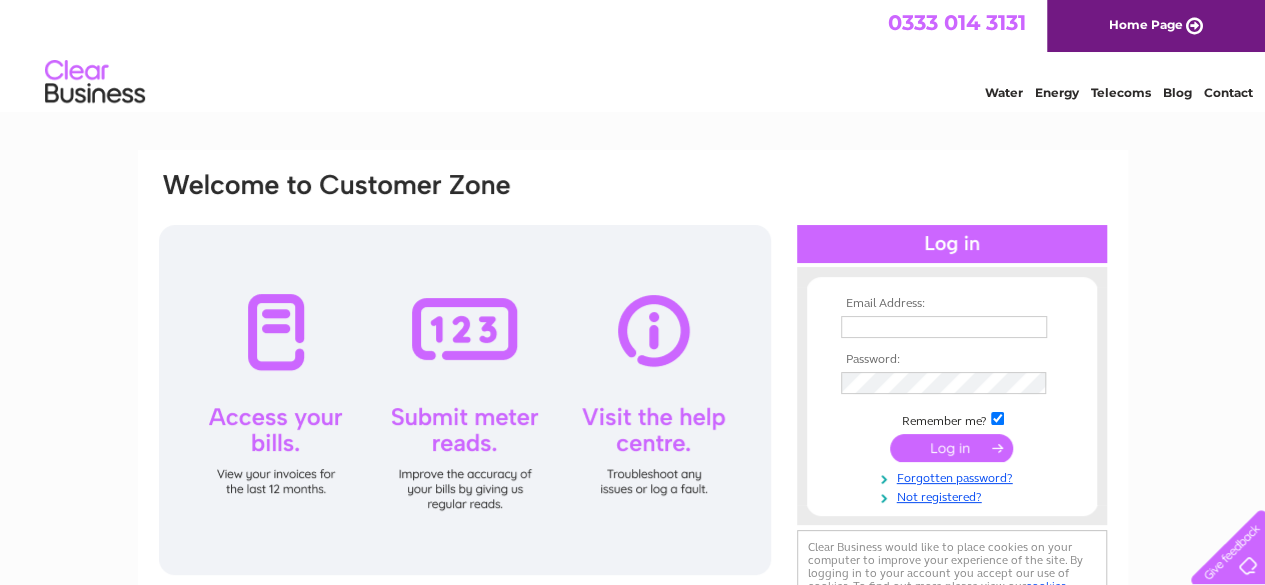 scroll, scrollTop: 0, scrollLeft: 0, axis: both 